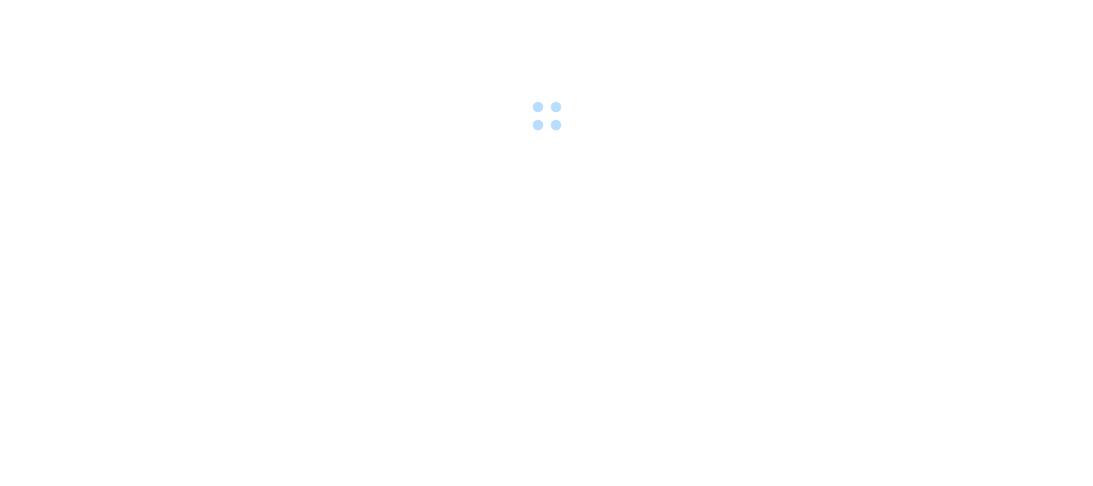 scroll, scrollTop: 0, scrollLeft: 0, axis: both 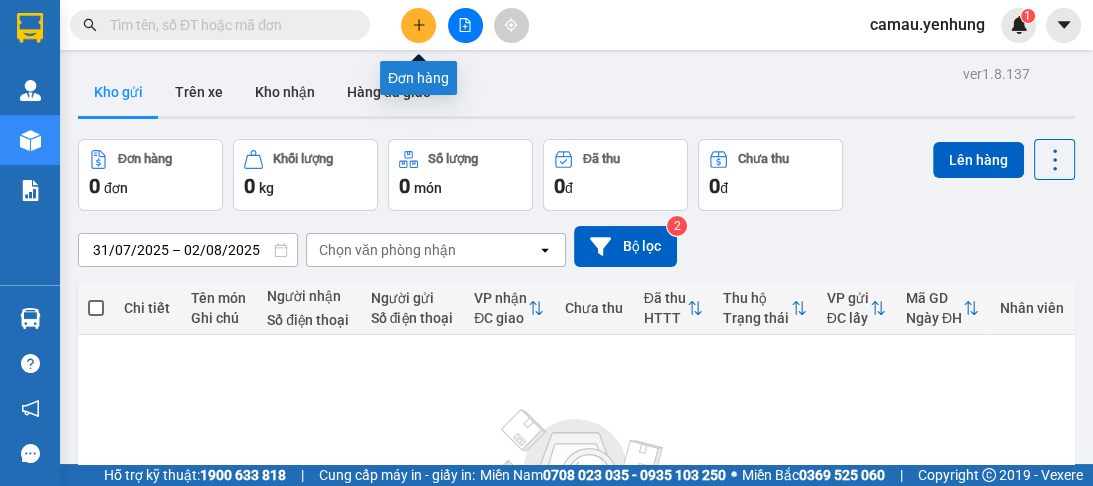 click 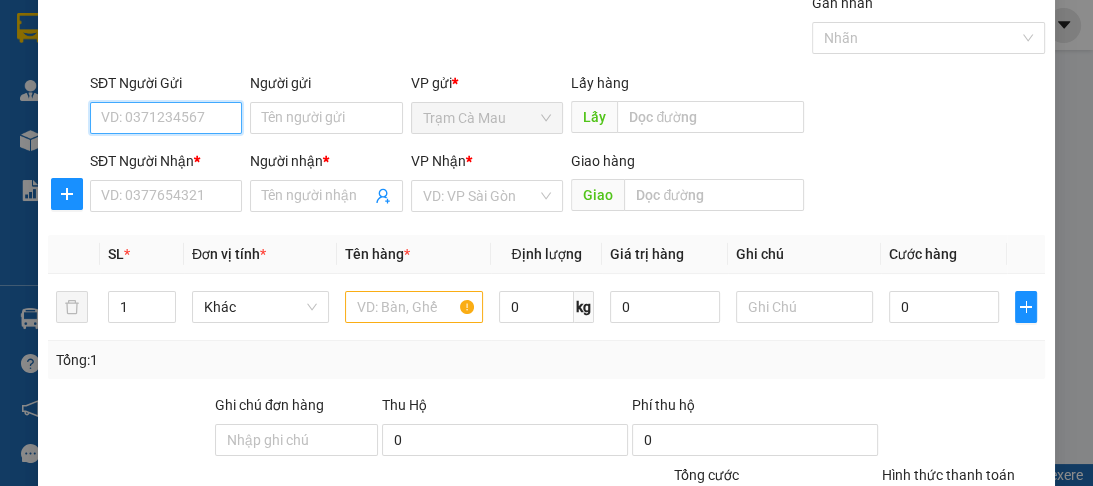 scroll, scrollTop: 252, scrollLeft: 0, axis: vertical 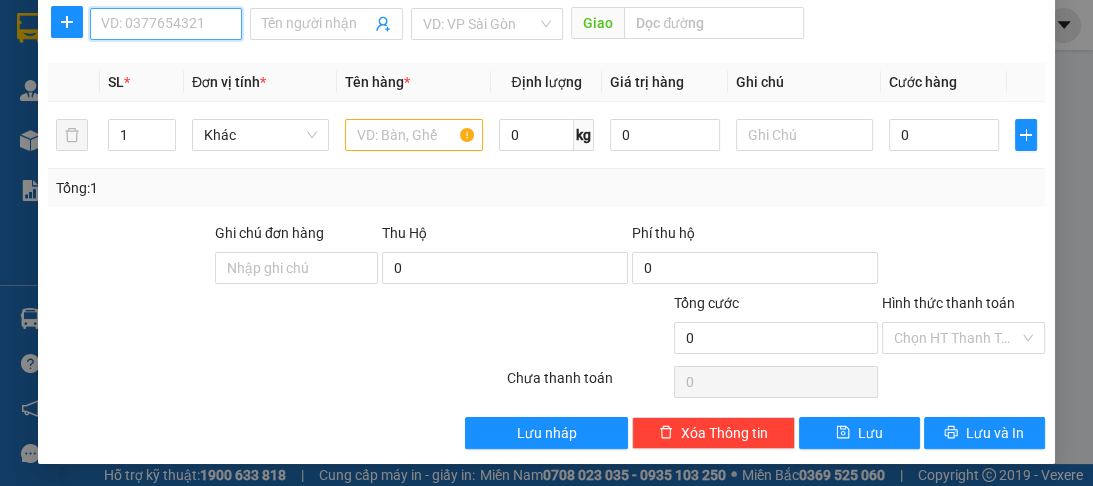 click on "SĐT Người Nhận  *" at bounding box center [166, 24] 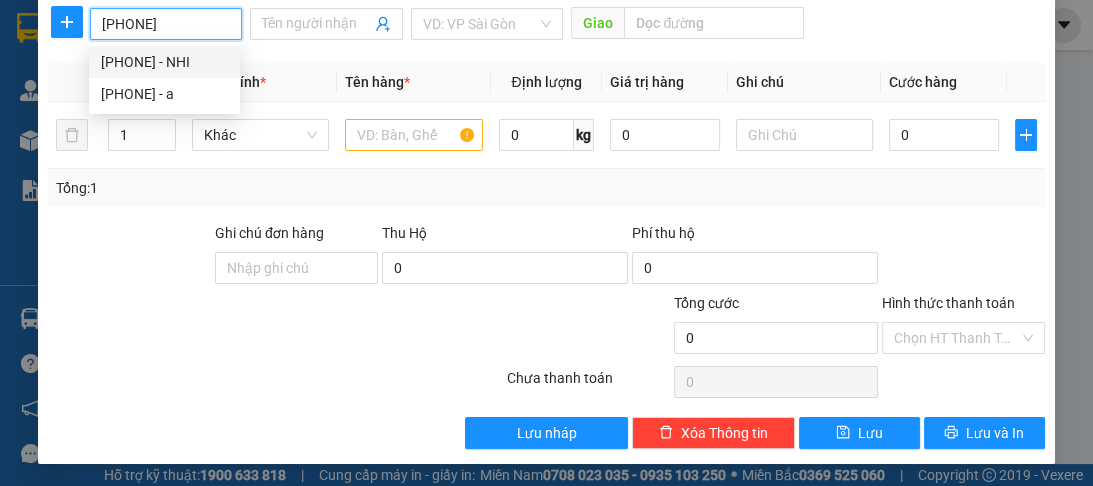 click on "[PHONE] - NHI" at bounding box center (164, 62) 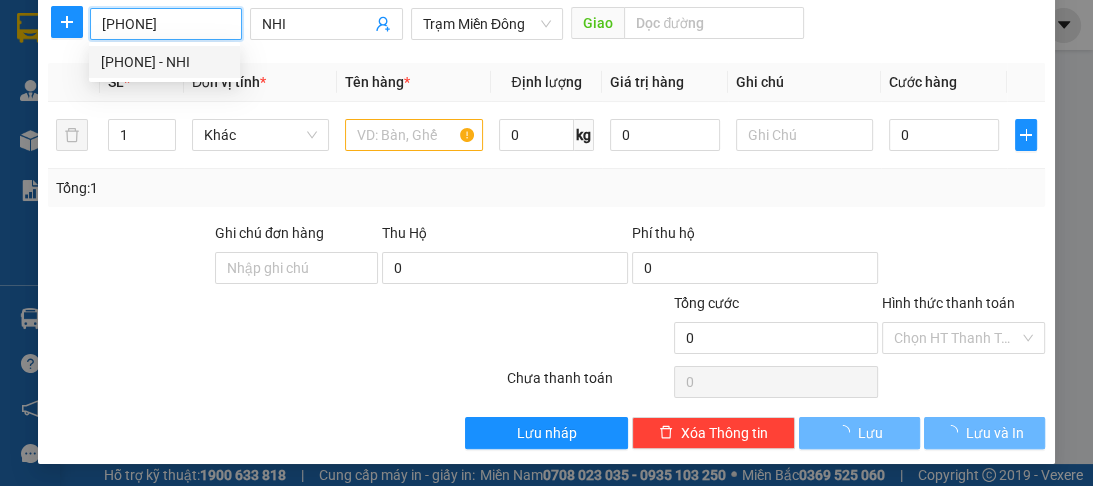 type on "30.000" 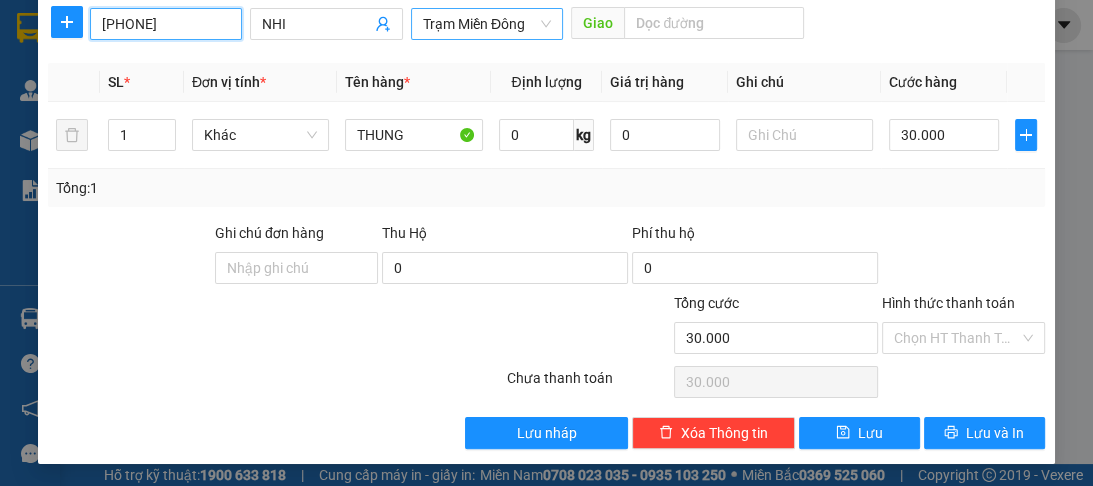 click on "Trạm Miền Đông" at bounding box center (487, 24) 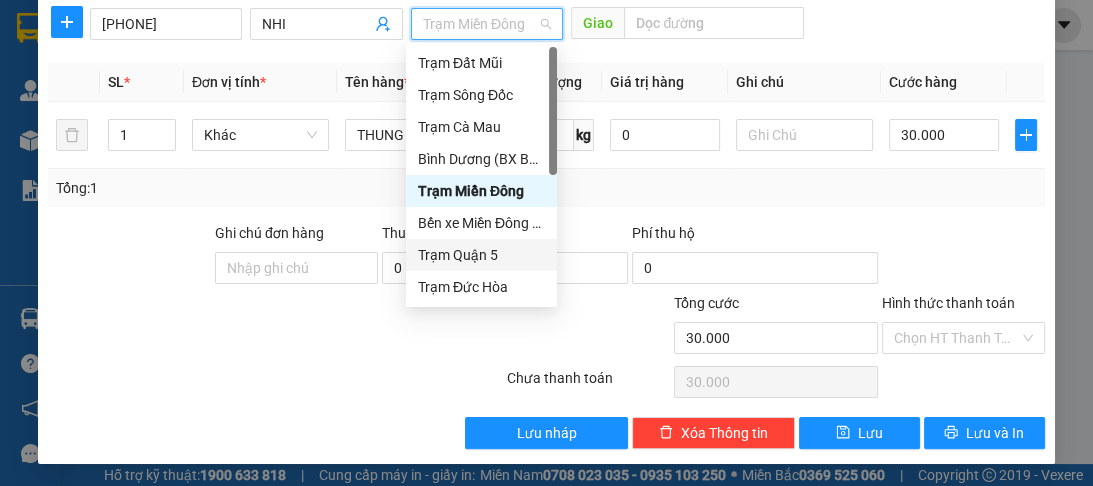 click on "Trạm Quận 5" at bounding box center [481, 255] 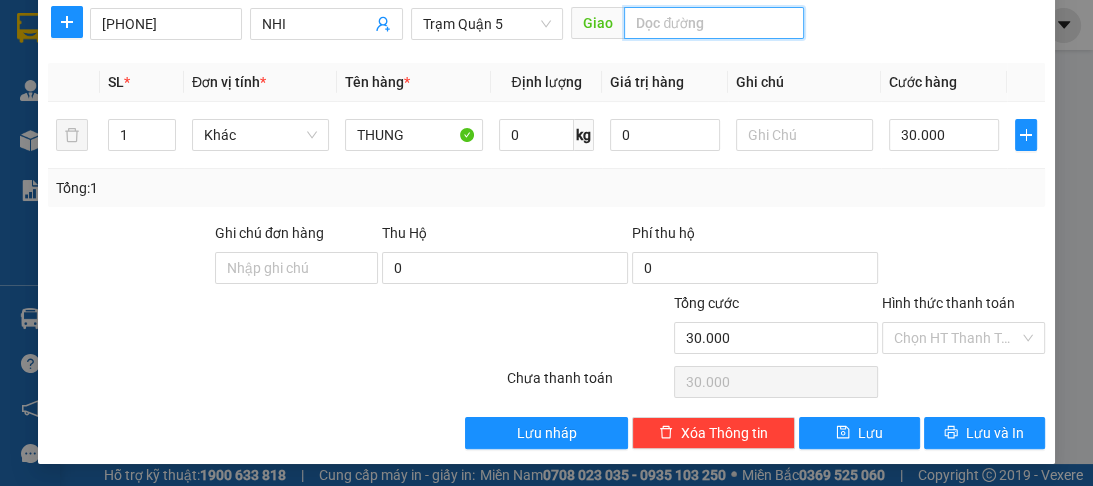 click at bounding box center [714, 23] 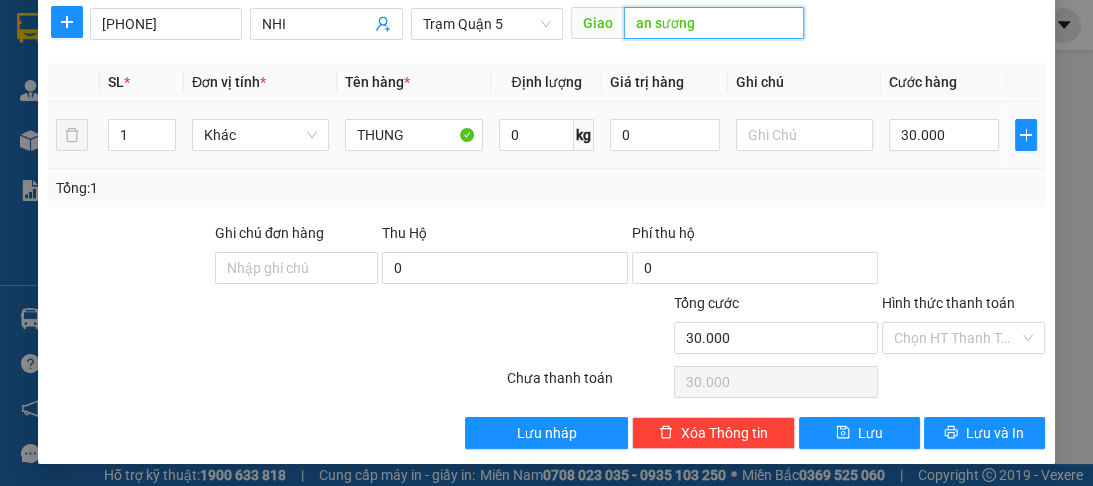 type on "an sương" 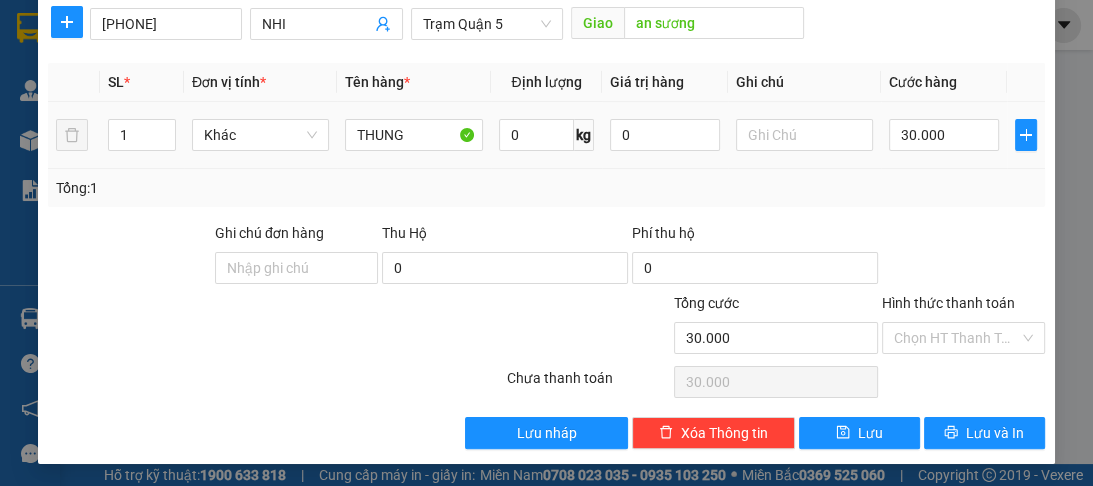 click on "30.000" at bounding box center (944, 135) 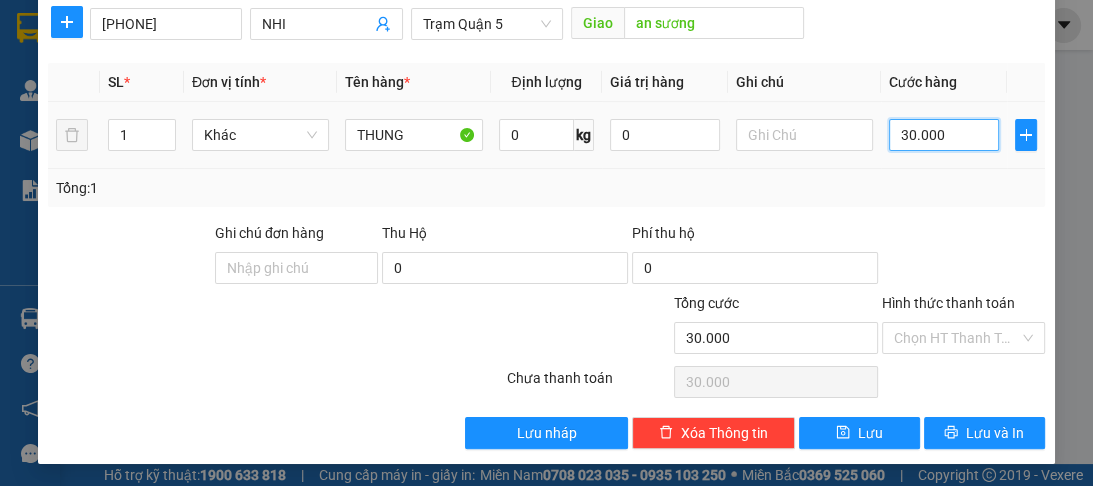 click on "30.000" at bounding box center (944, 135) 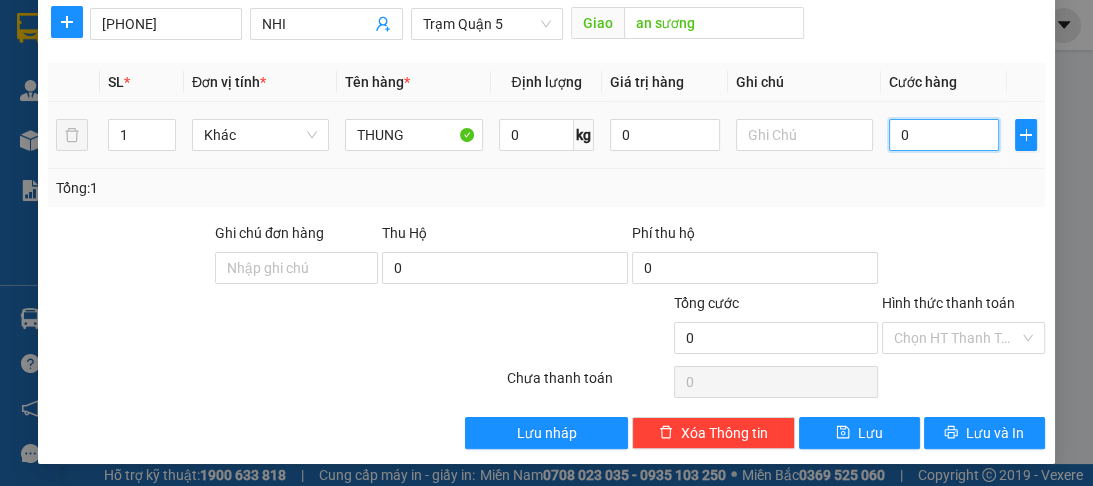type on "0" 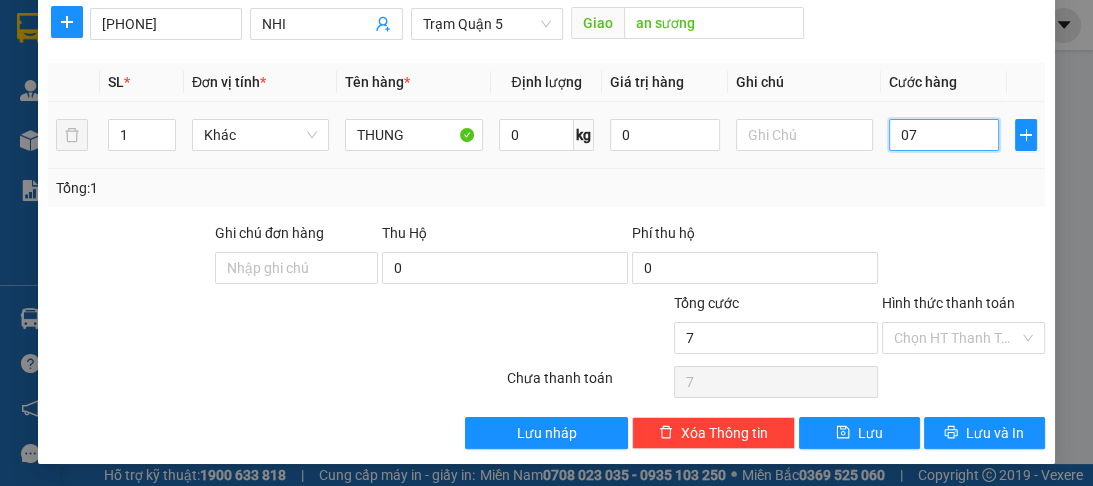 type on "70" 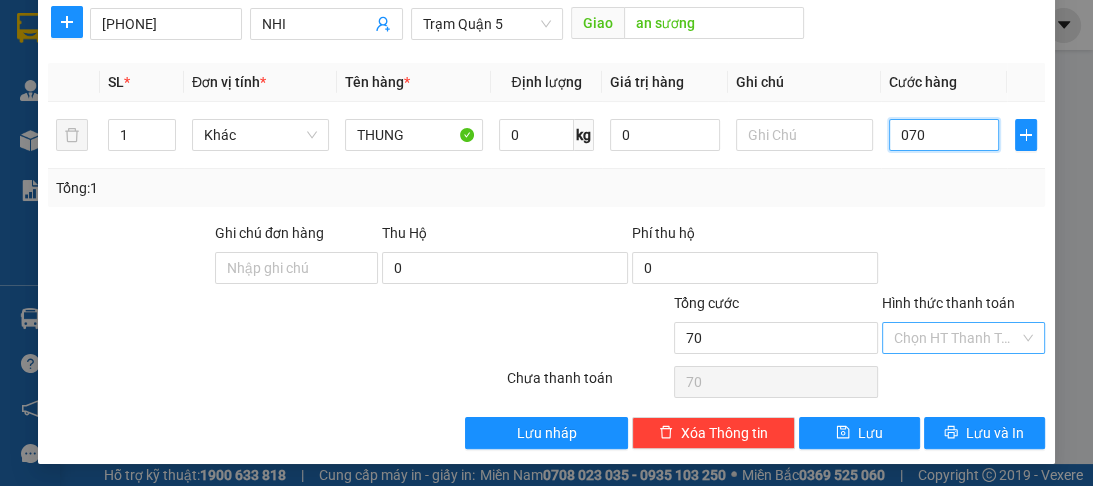 type on "070" 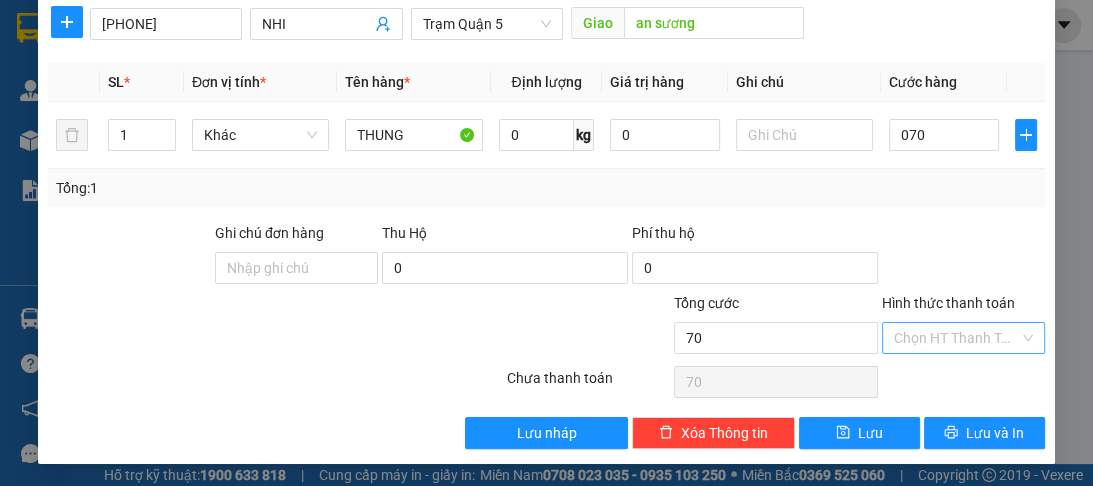 type on "70.000" 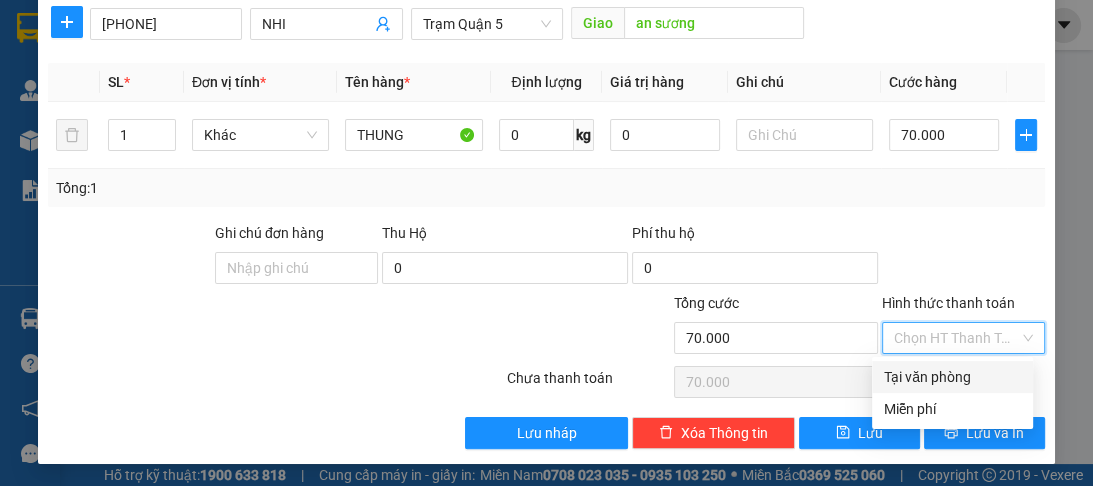 click on "Hình thức thanh toán" at bounding box center [956, 338] 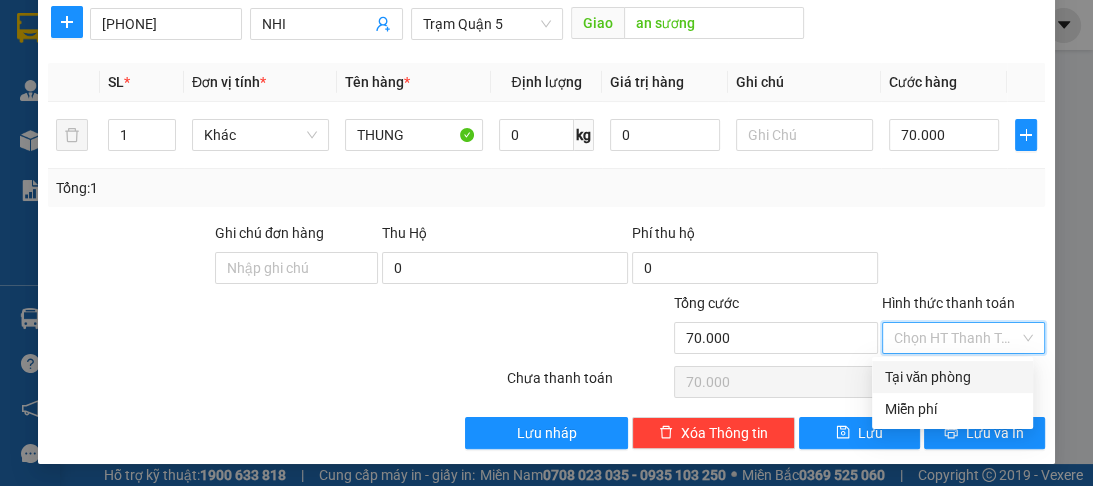 click on "Tại văn phòng" at bounding box center (952, 377) 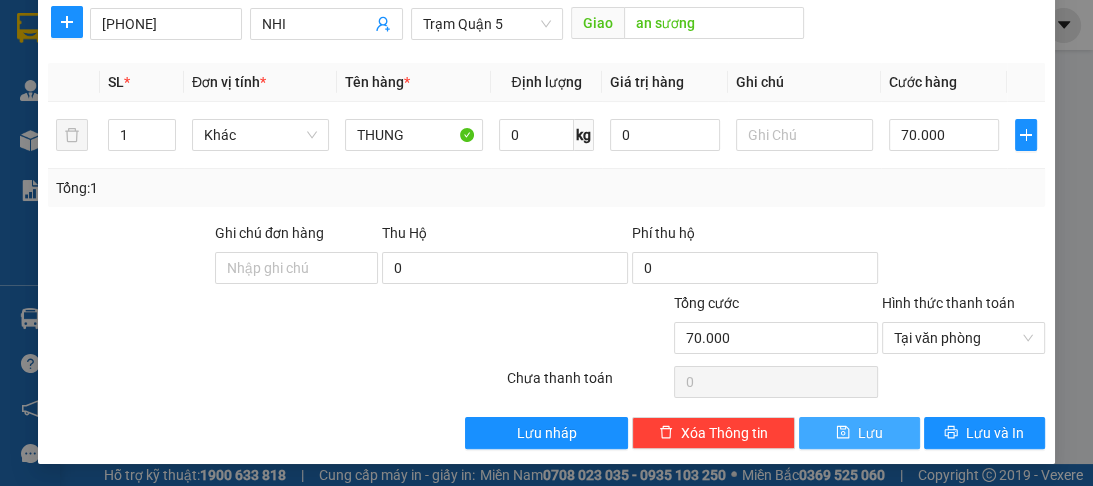 click on "Lưu" at bounding box center (859, 433) 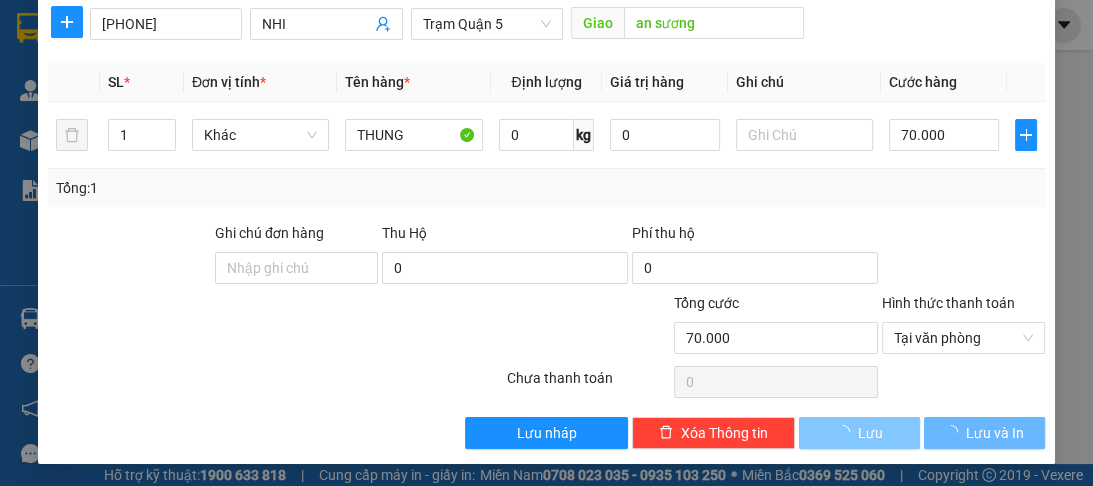 type 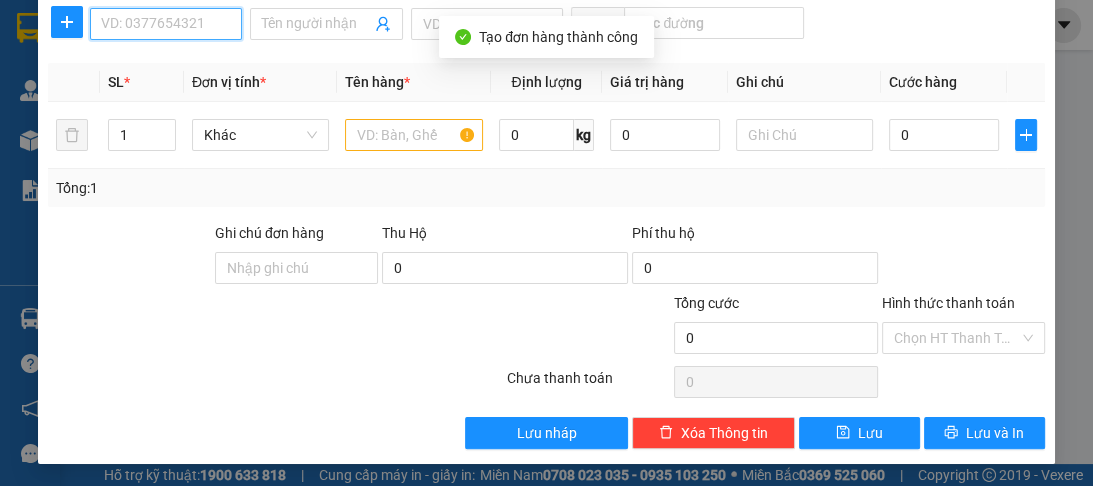 click on "SĐT Người Nhận  *" at bounding box center (166, 24) 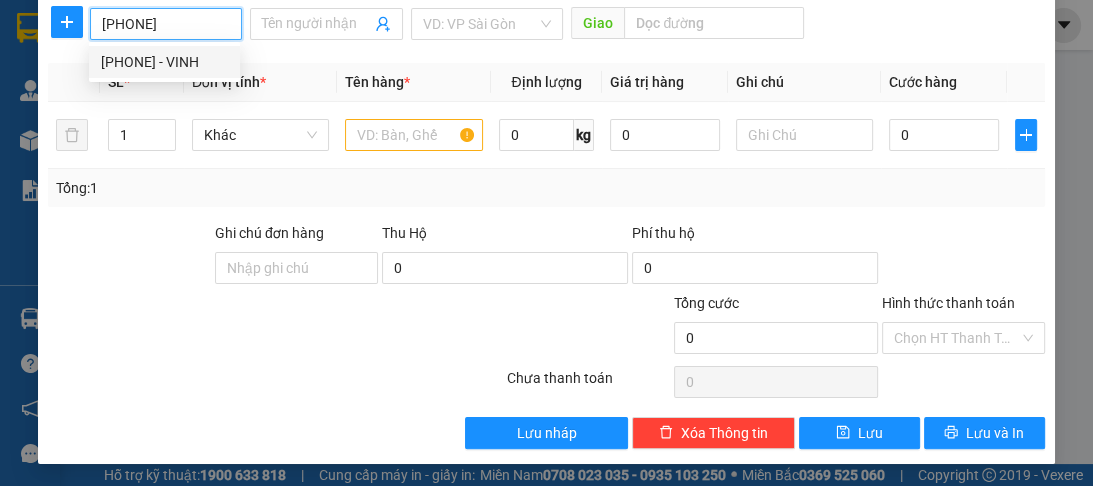 click on "[PHONE] - VINH" at bounding box center (164, 62) 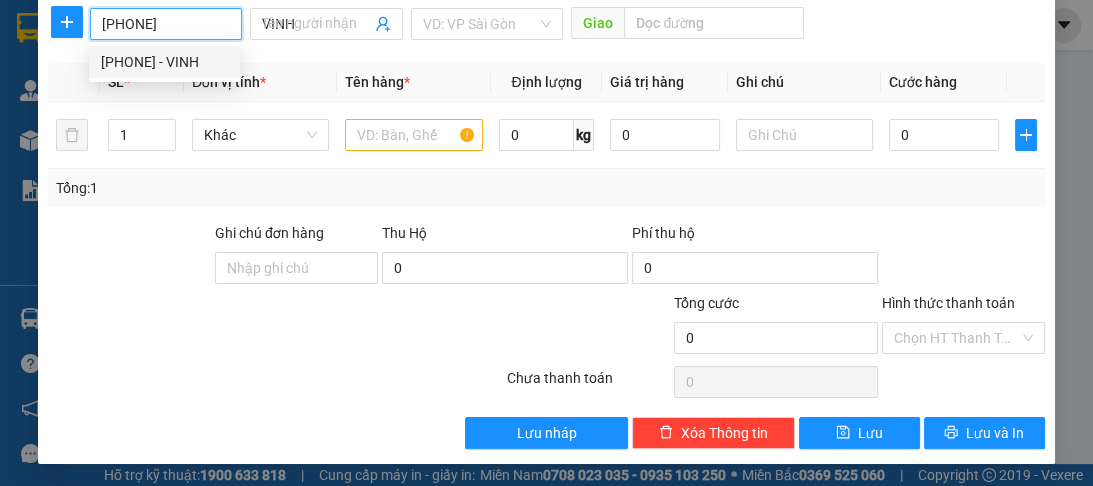 type on "80.000" 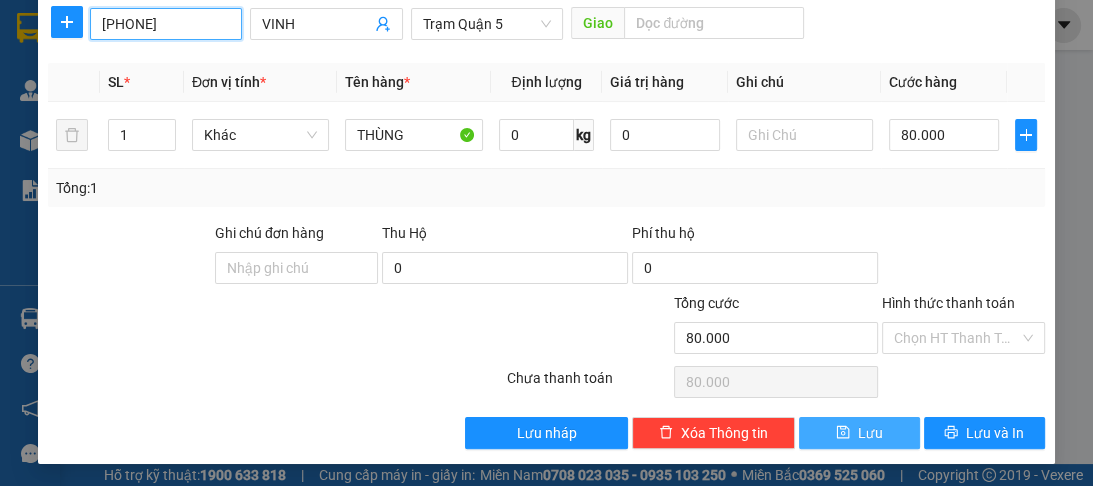 type on "[PHONE]" 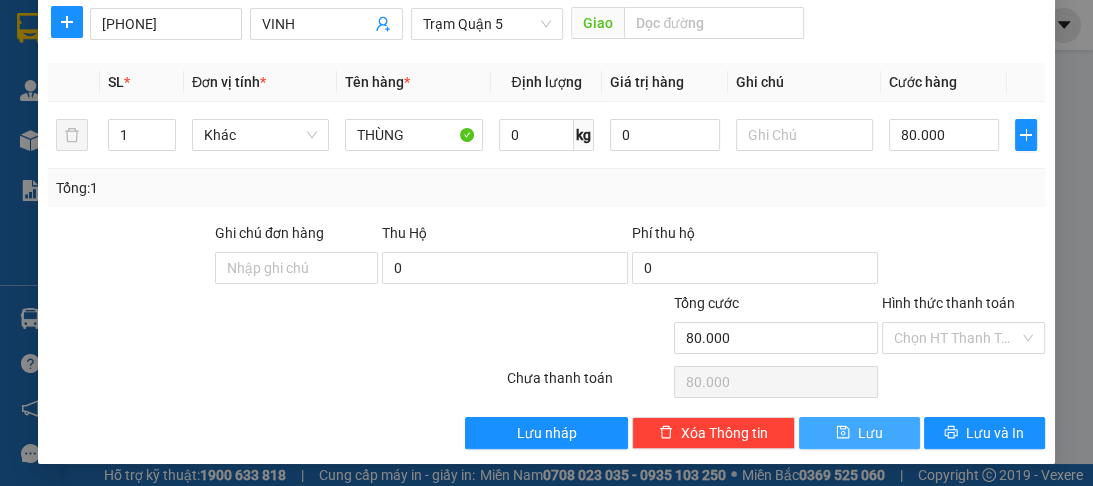 click on "Lưu" at bounding box center [870, 433] 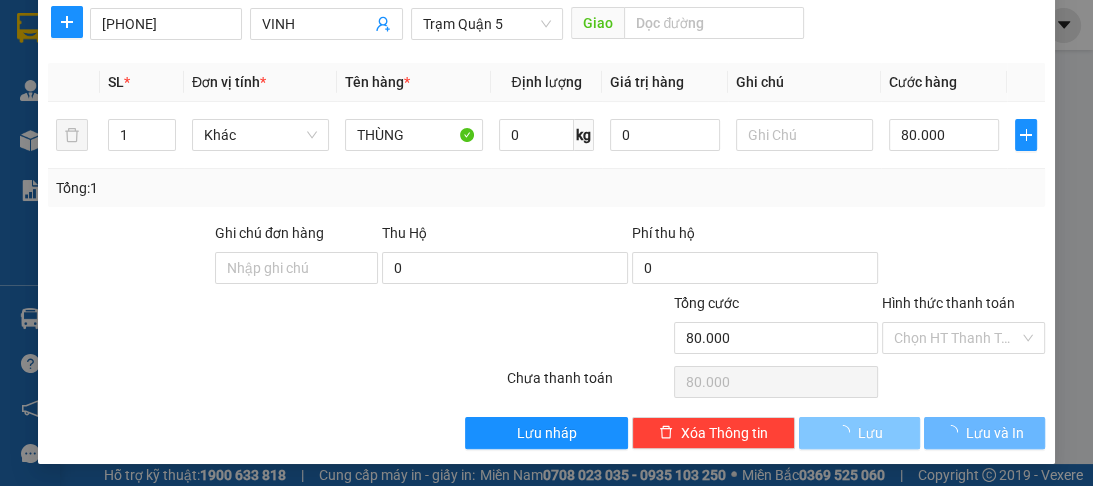 type 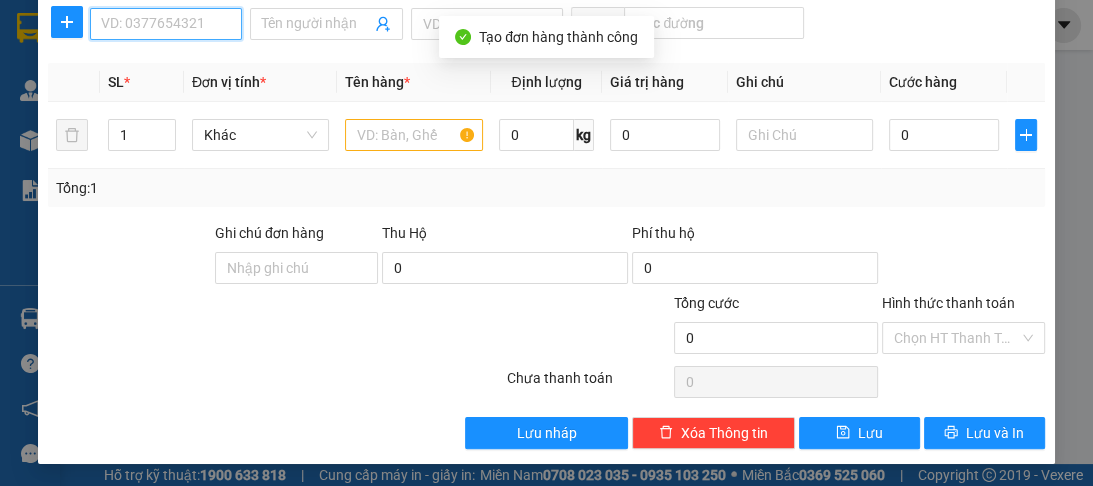 click on "SĐT Người Nhận  *" at bounding box center (166, 24) 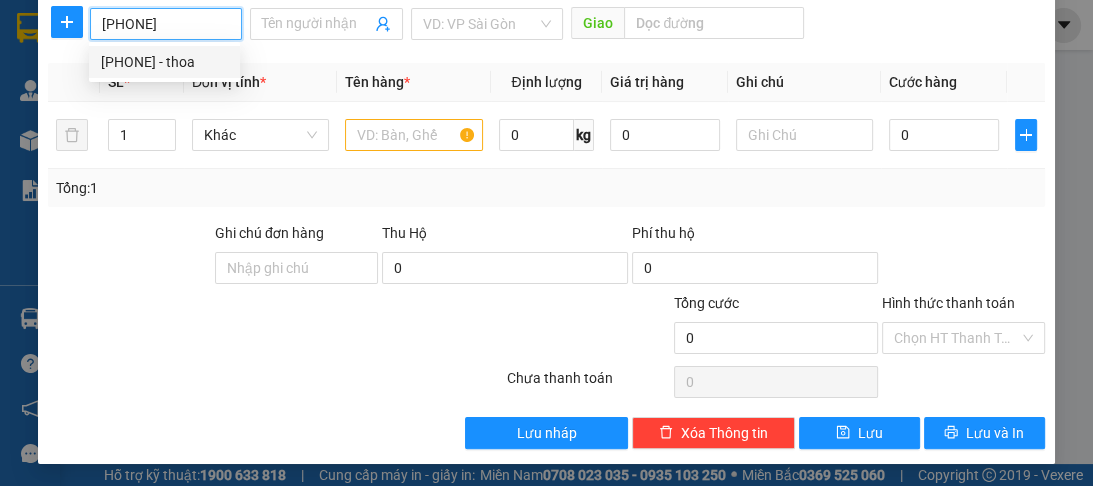 click on "[PHONE] - thoa" at bounding box center [164, 62] 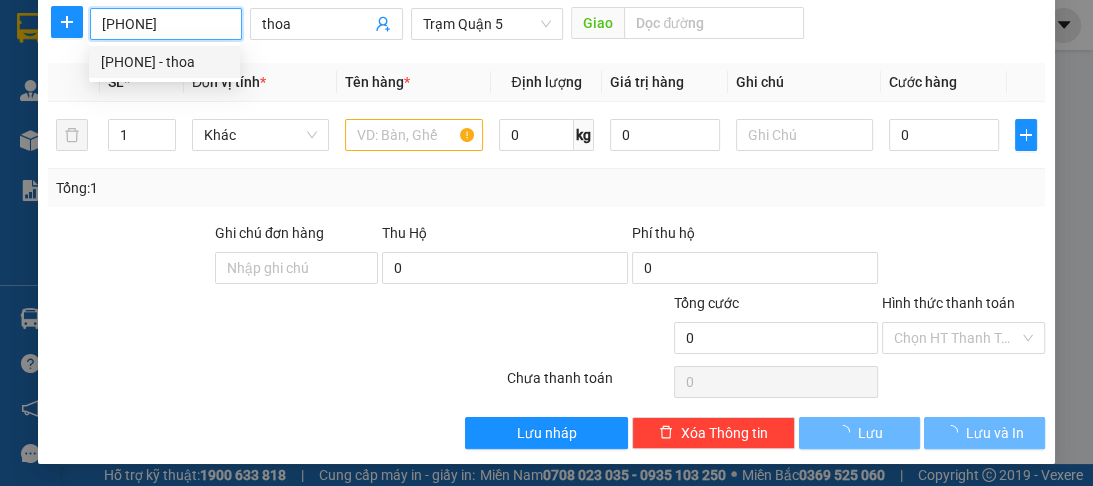 type on "50.000" 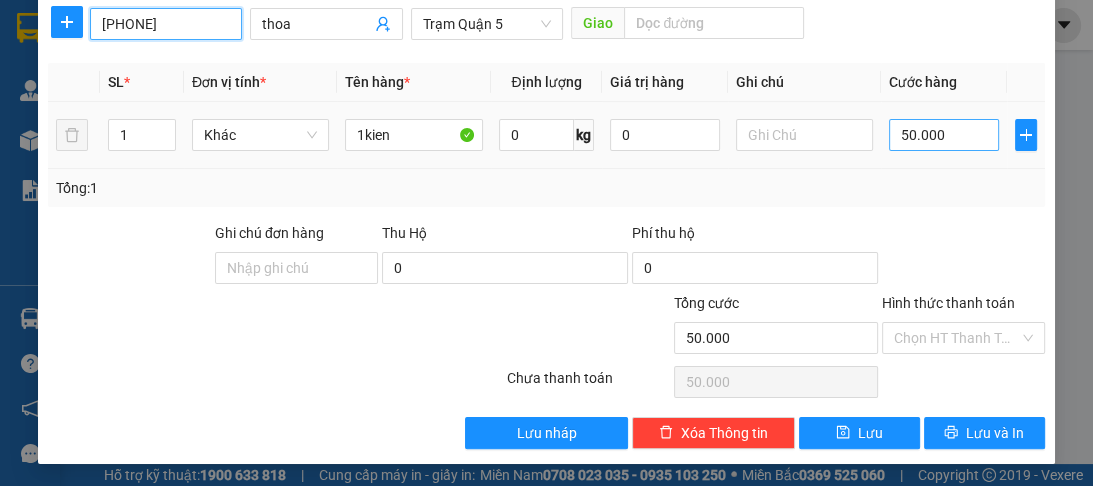 type on "[PHONE]" 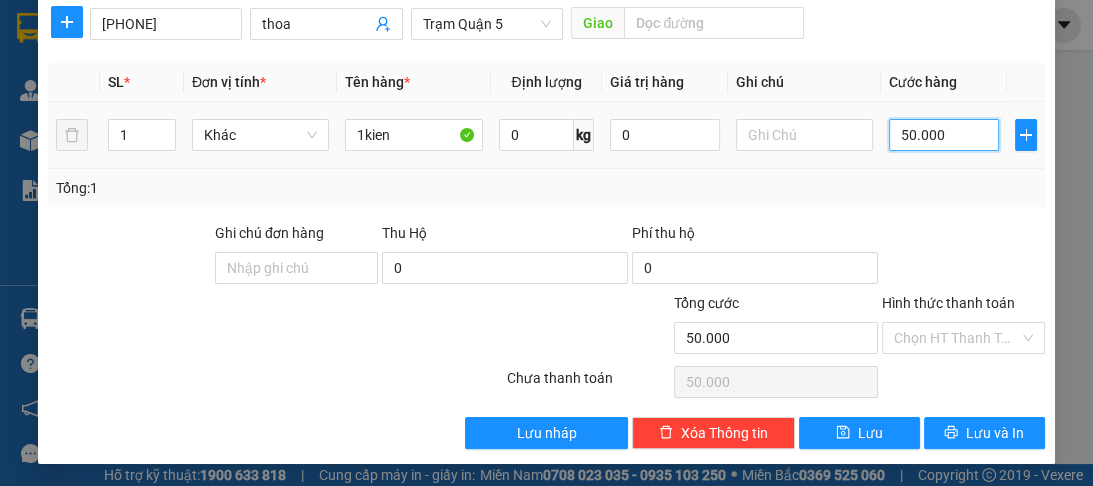 click on "50.000" at bounding box center [944, 135] 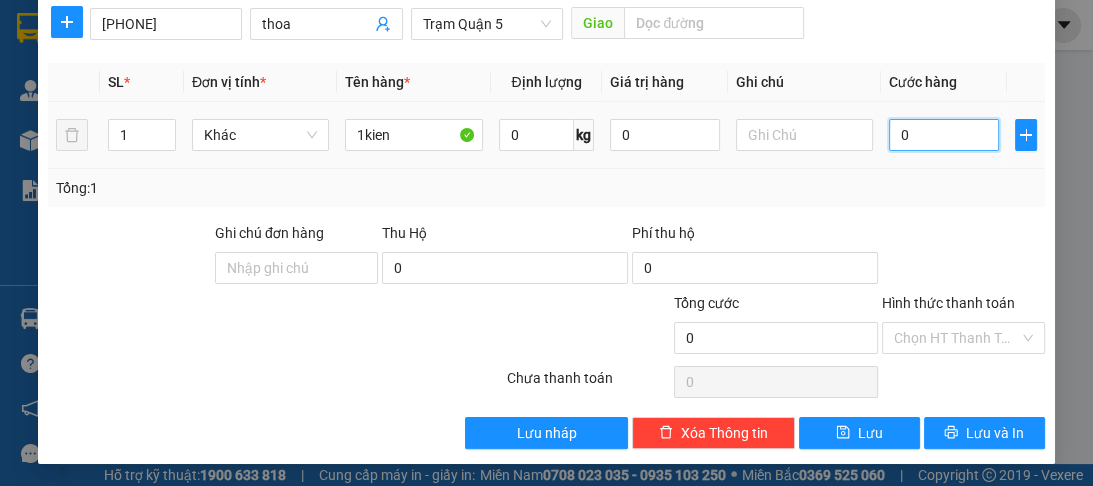 type on "6" 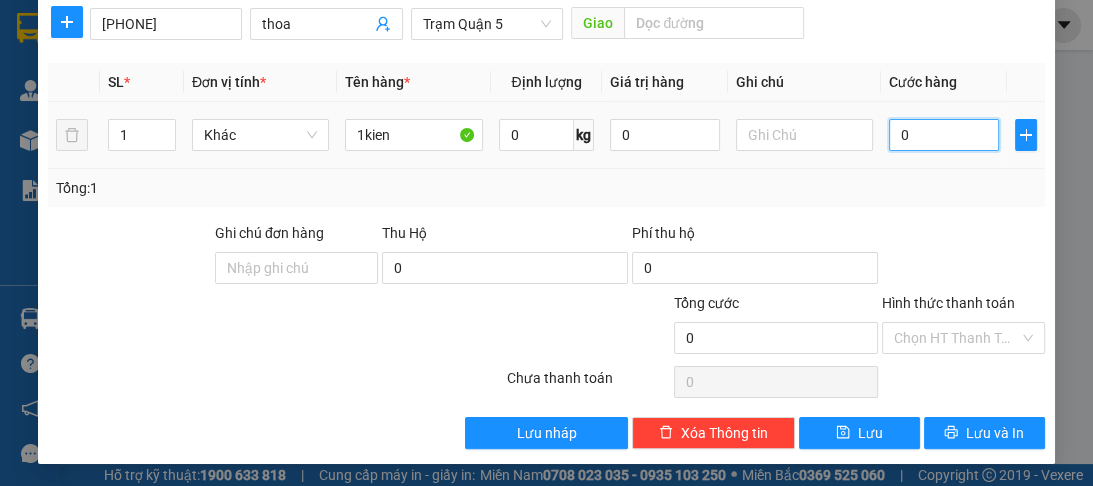 type on "6" 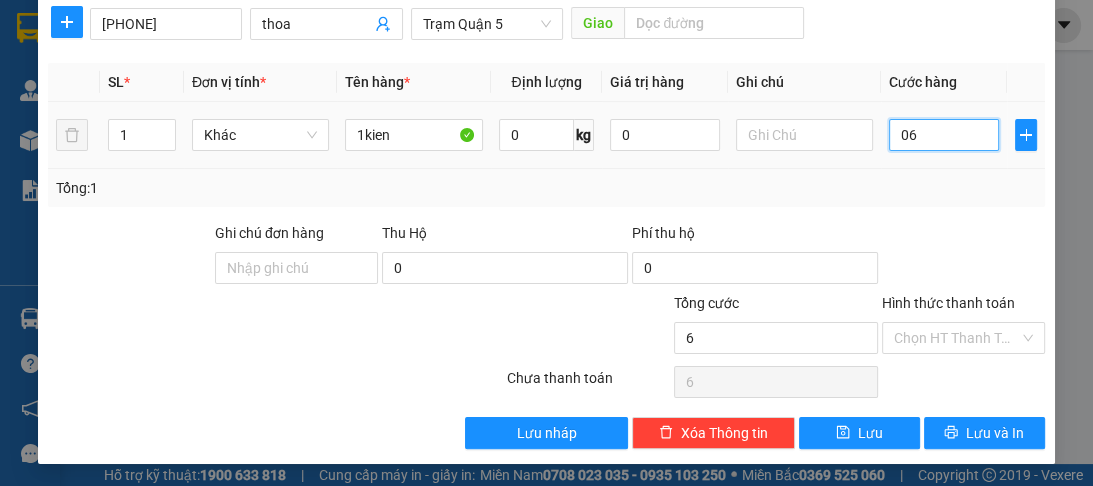 type on "60" 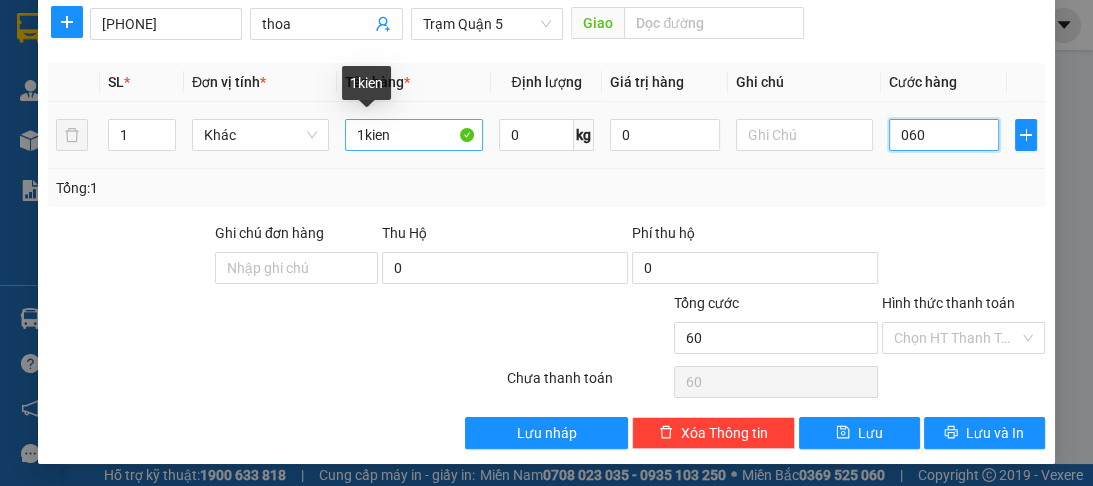 type on "060" 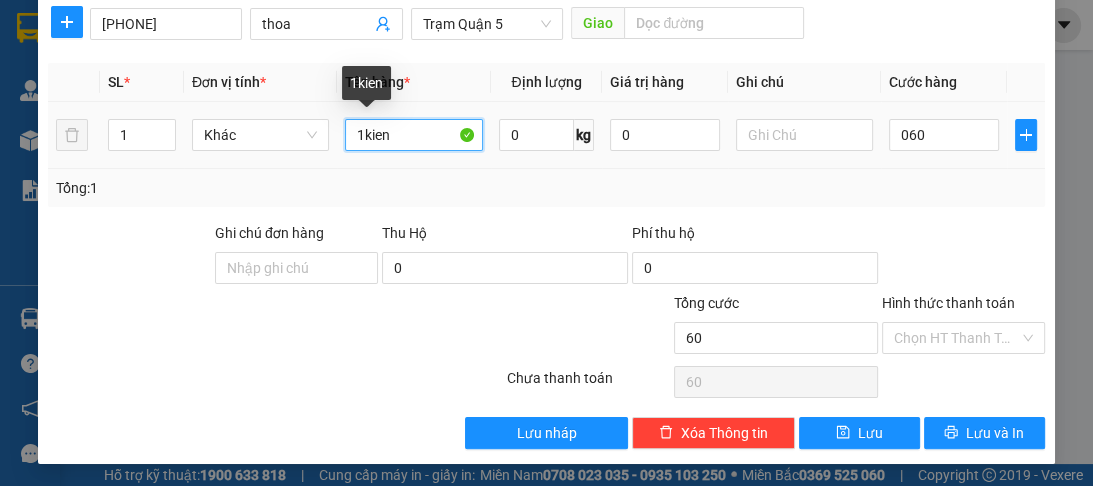 type on "60.000" 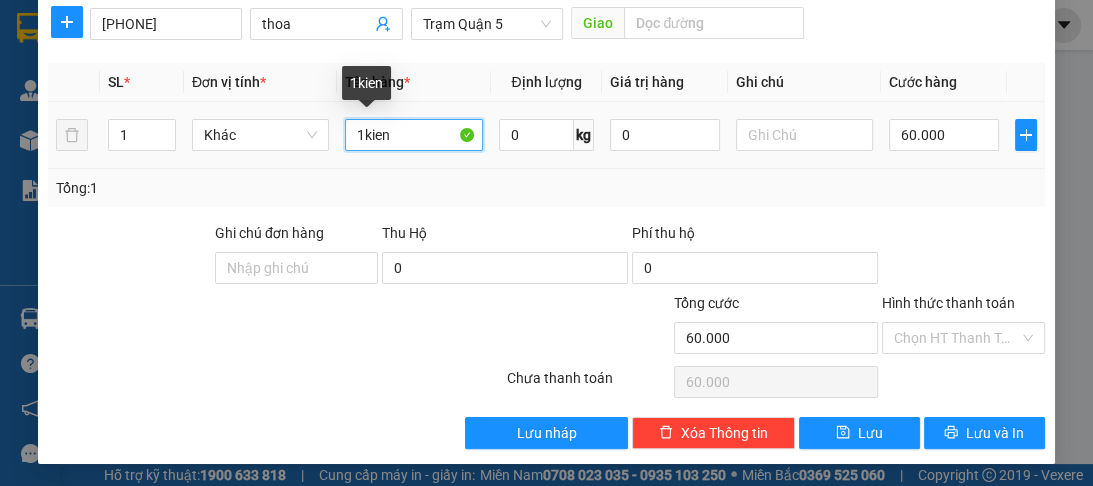 click on "1kien" at bounding box center [413, 135] 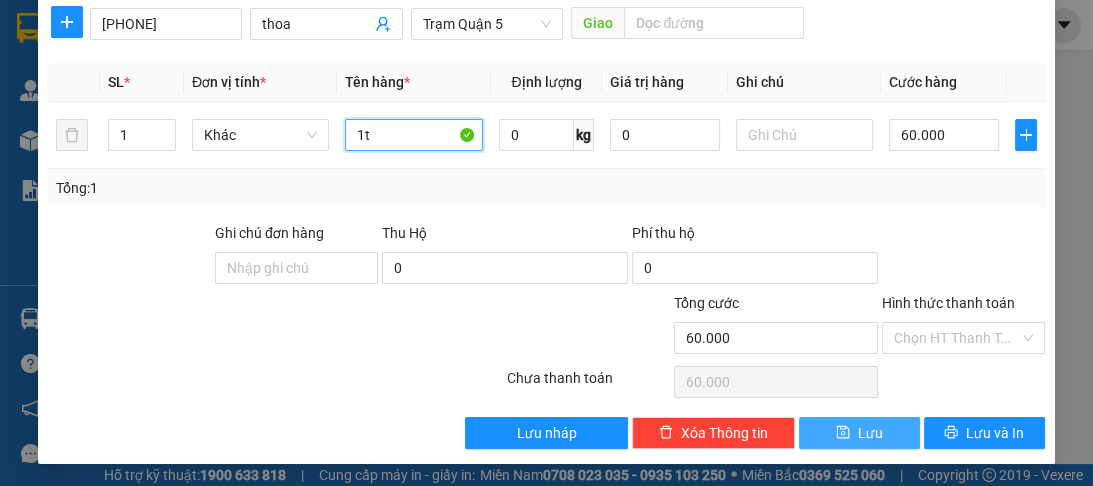 type on "1t" 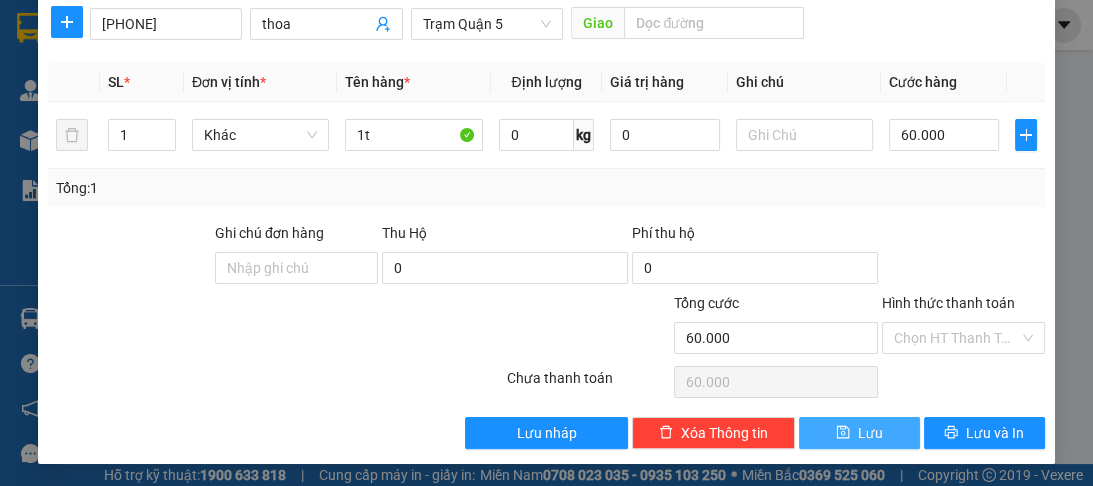 click on "Lưu" at bounding box center [870, 433] 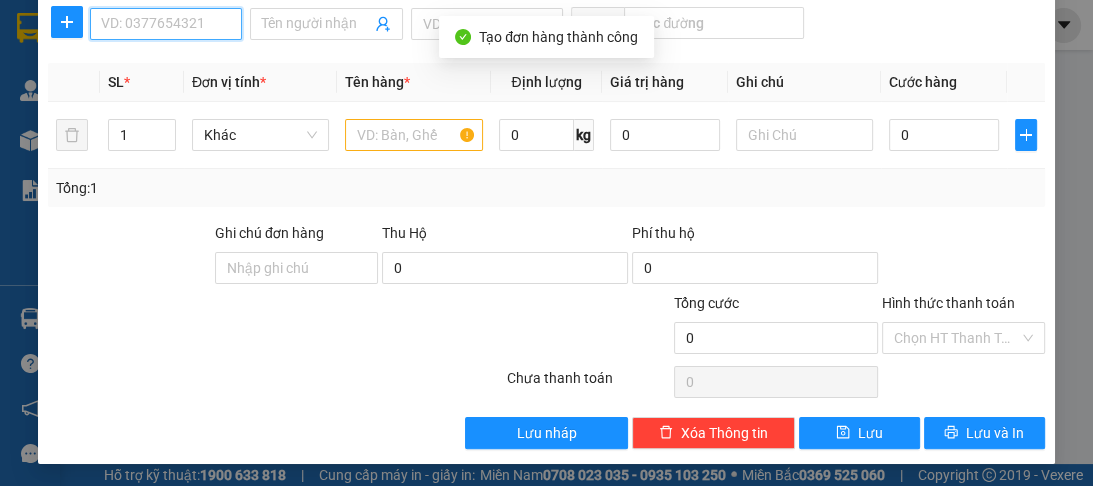 click on "SĐT Người Nhận  *" at bounding box center [166, 24] 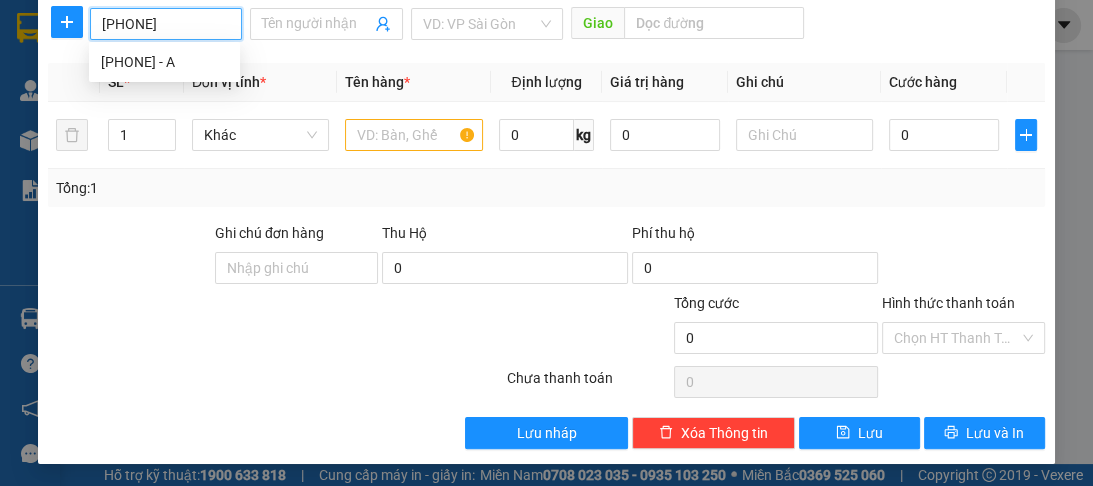 type on "[PHONE]" 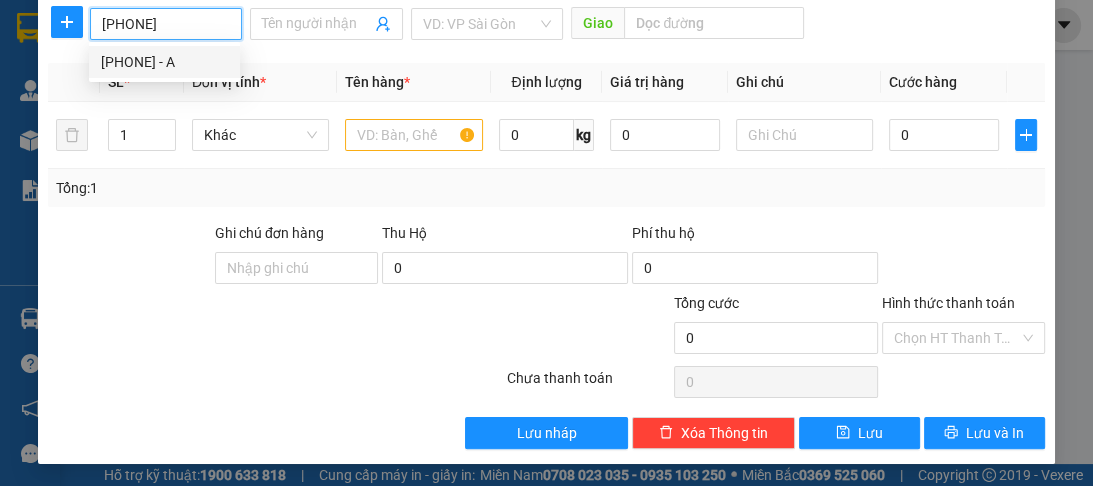 click on "[PHONE] - A" at bounding box center (164, 62) 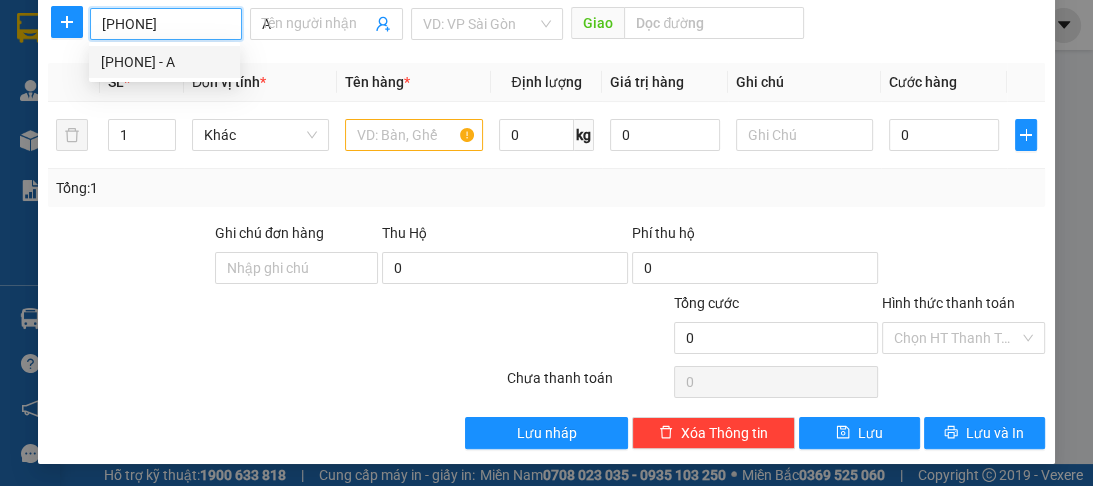 type on "70.000" 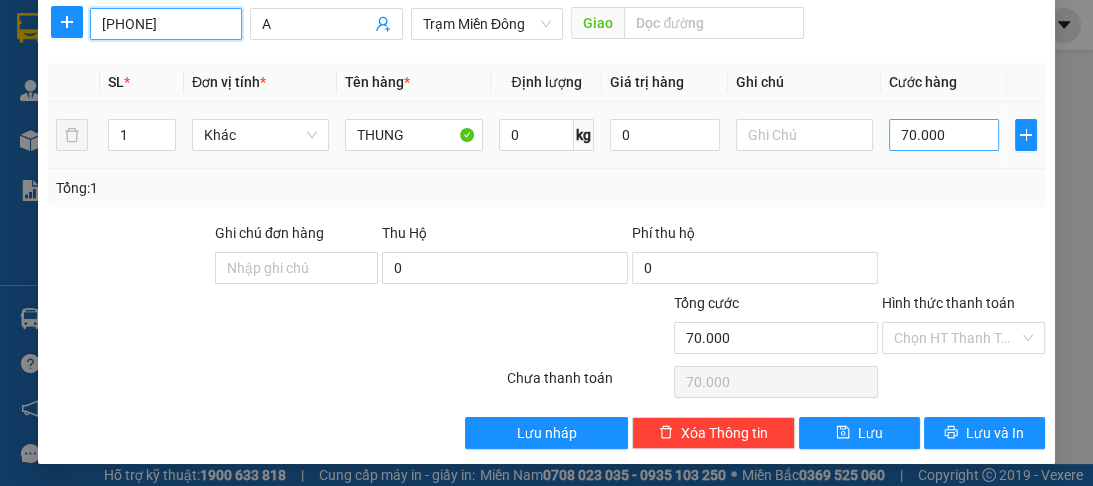 type on "[PHONE]" 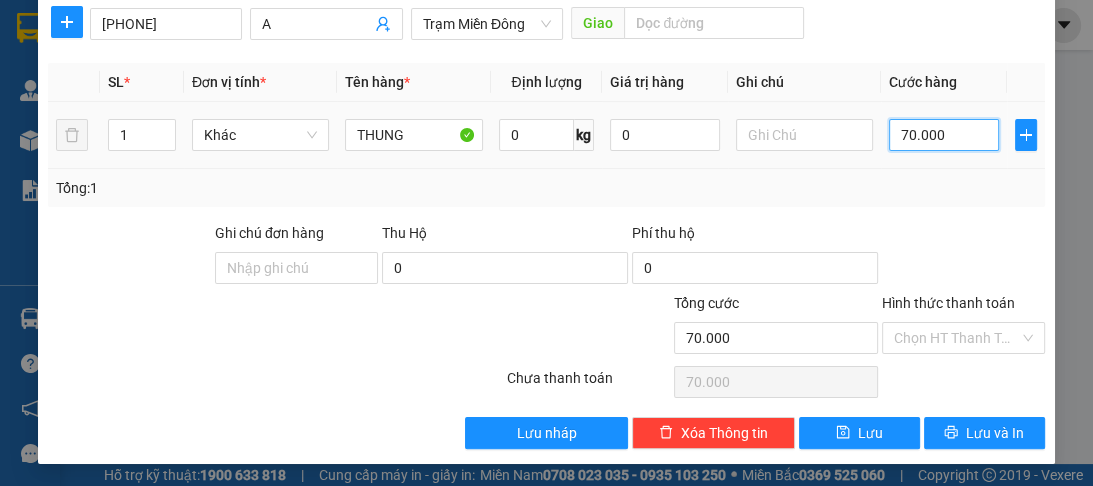 click on "70.000" at bounding box center (944, 135) 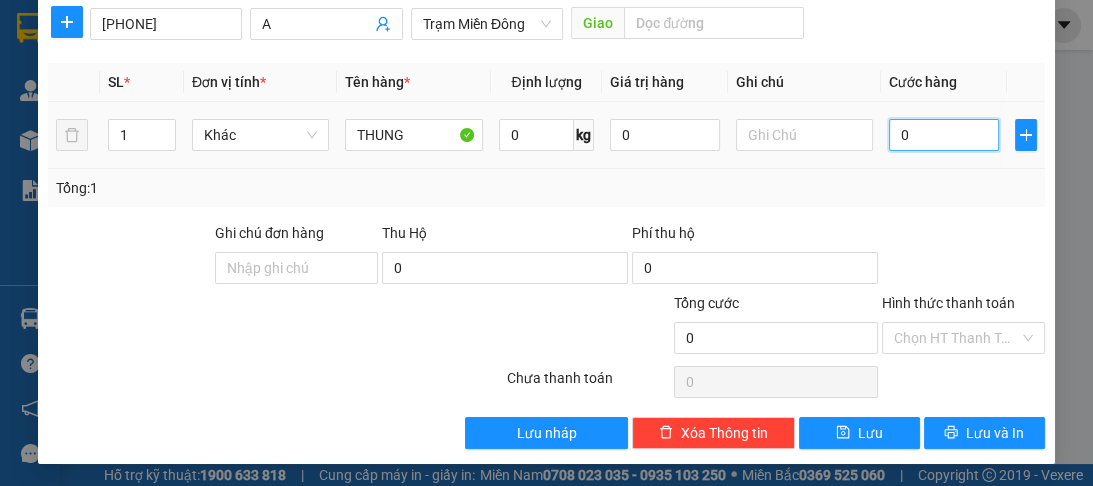 type on "0" 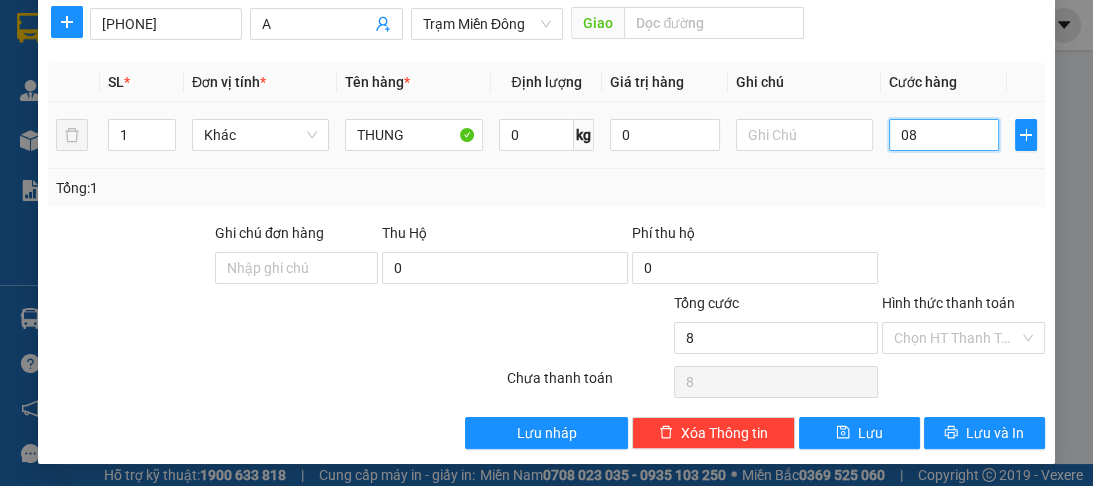 type on "80" 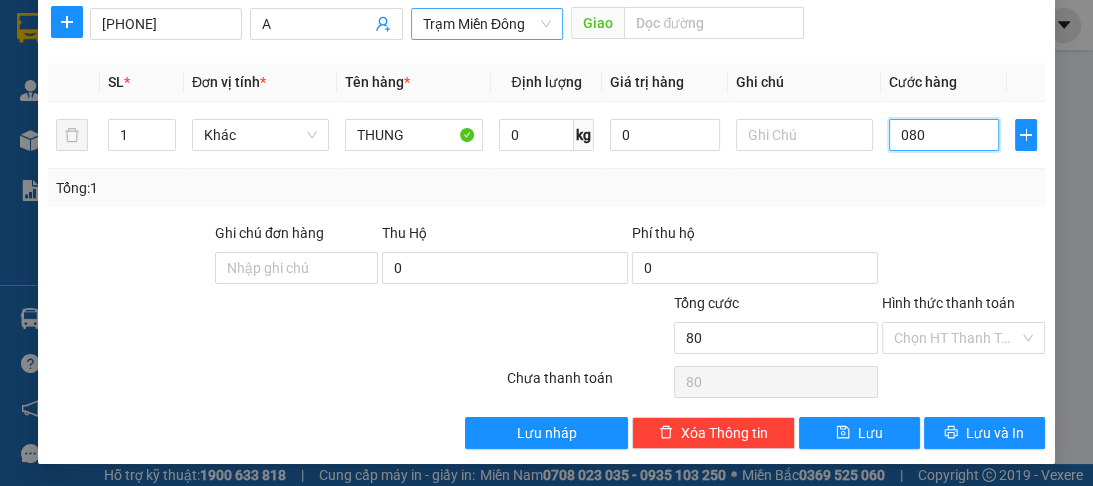 click on "Trạm Miền Đông" at bounding box center [487, 24] 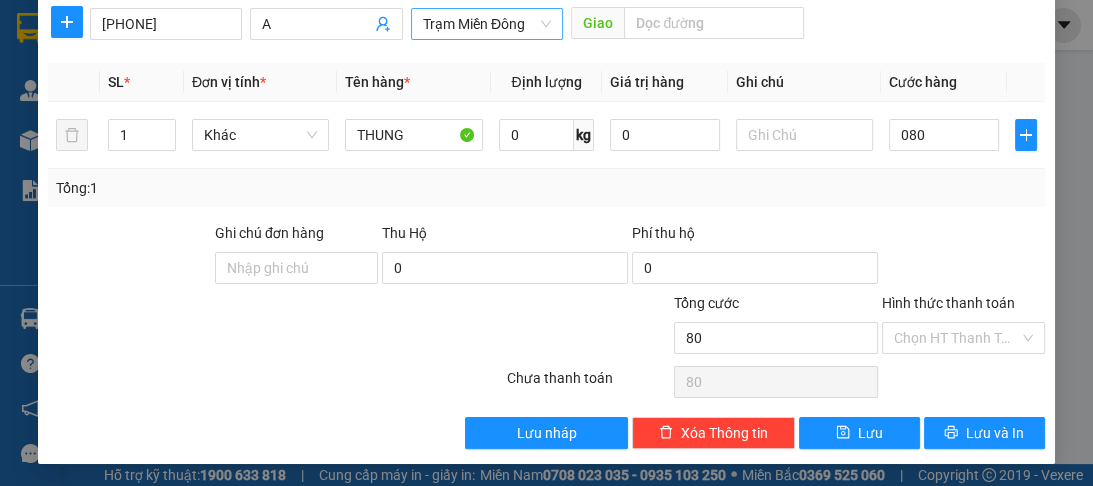 type on "80.000" 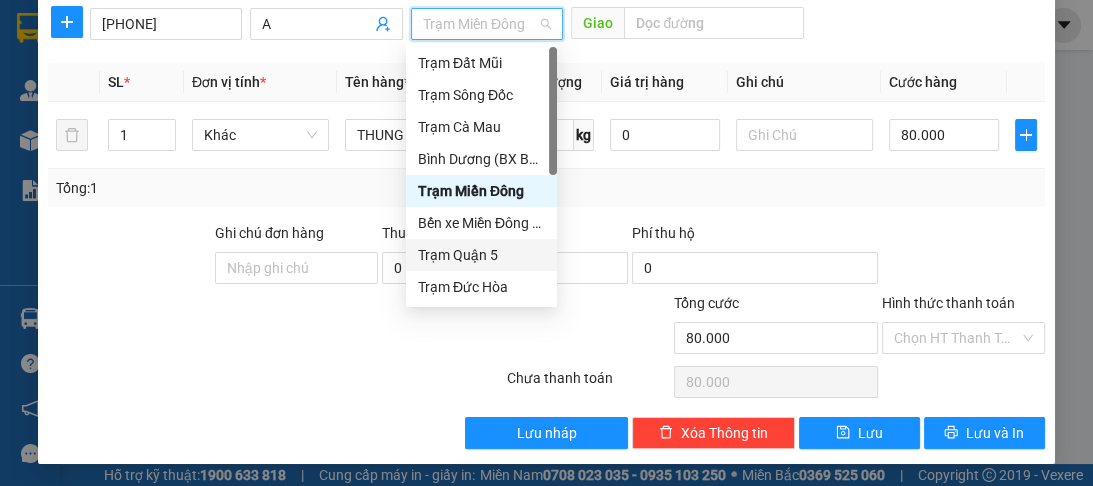 click on "Trạm Quận 5" at bounding box center [481, 255] 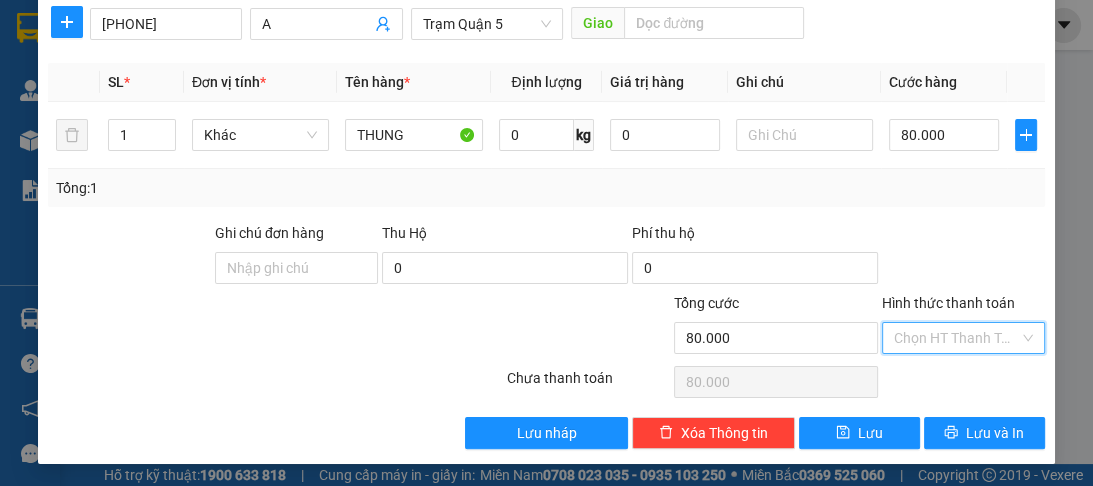 click on "Hình thức thanh toán" at bounding box center (956, 338) 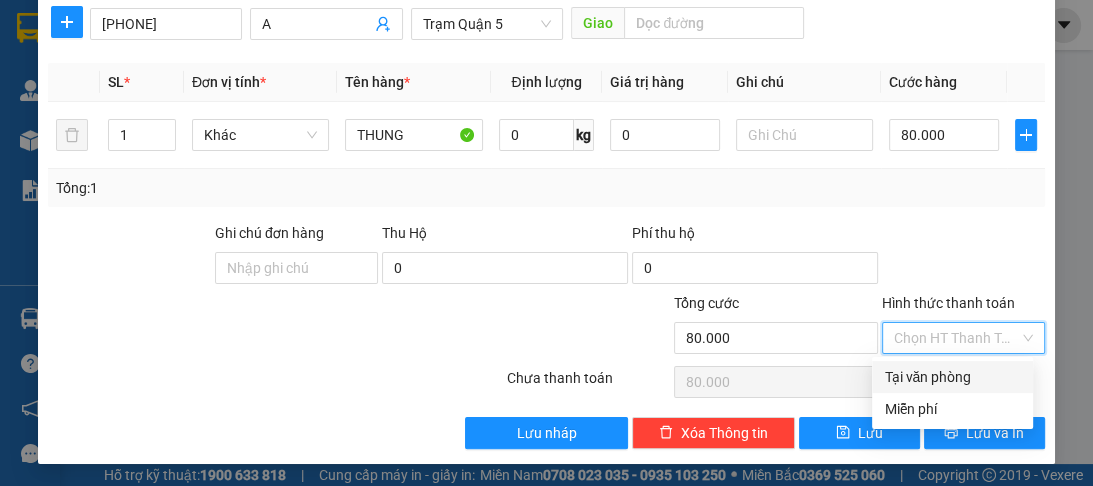 click on "Tại văn phòng" at bounding box center (952, 377) 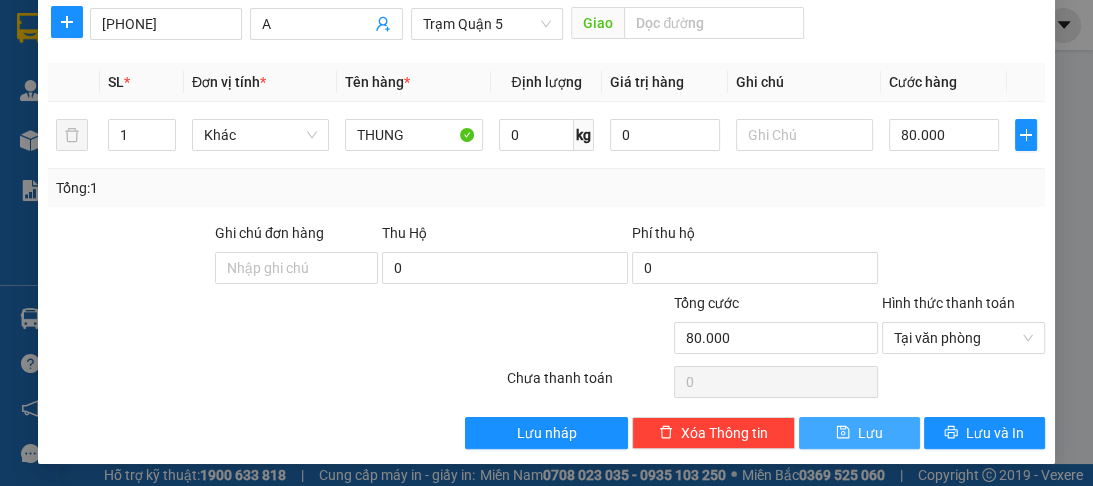 click on "Lưu" at bounding box center [859, 433] 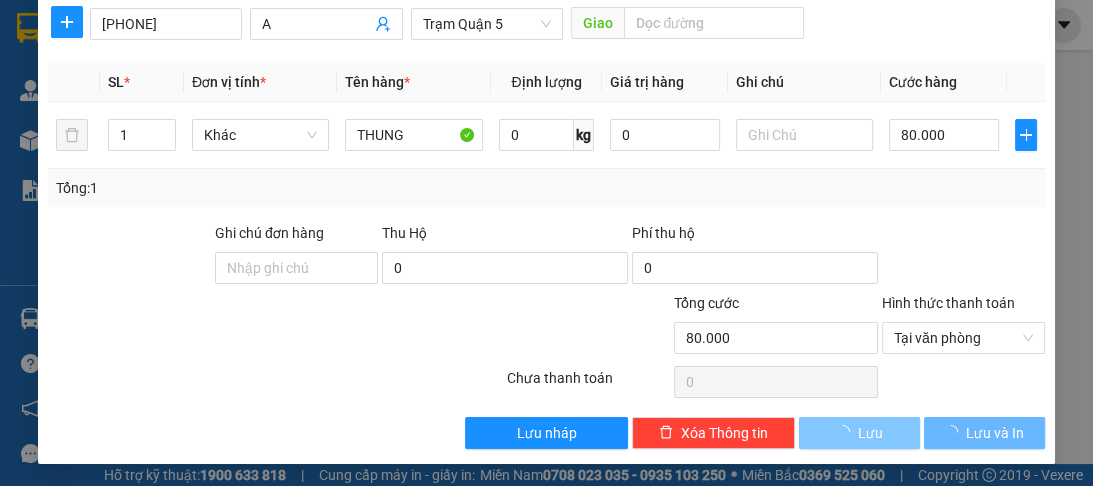 type 